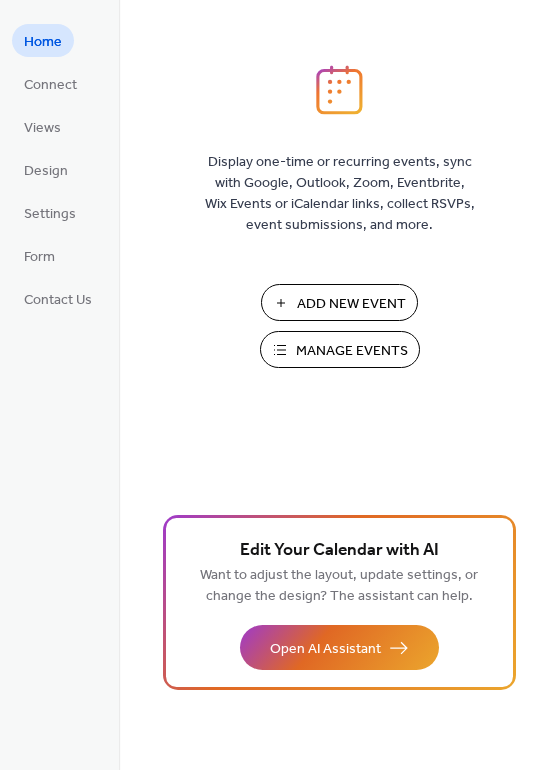scroll, scrollTop: 0, scrollLeft: 0, axis: both 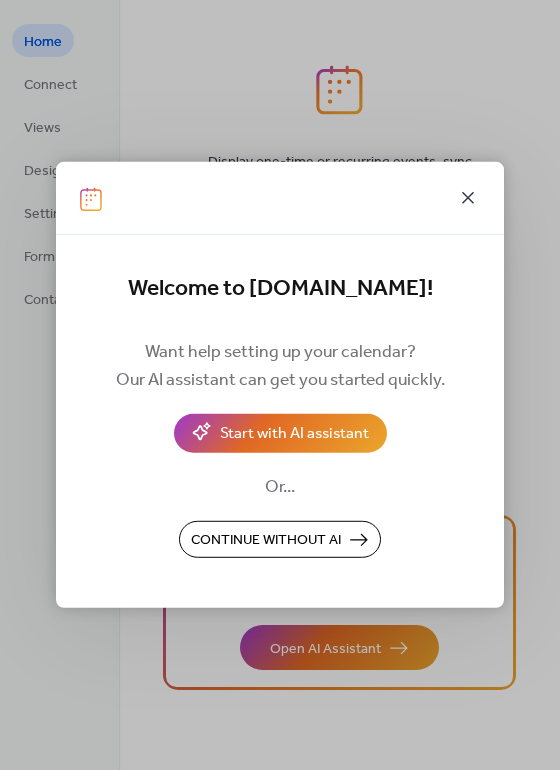 click 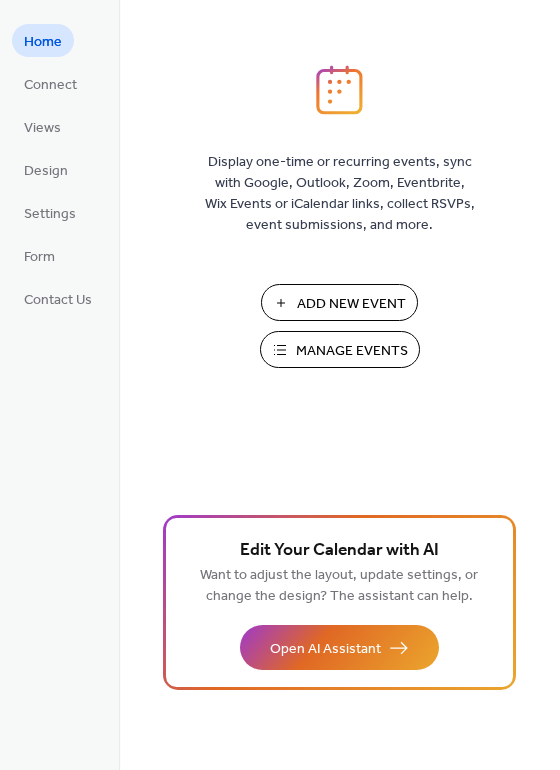 click on "Manage Events" at bounding box center (352, 351) 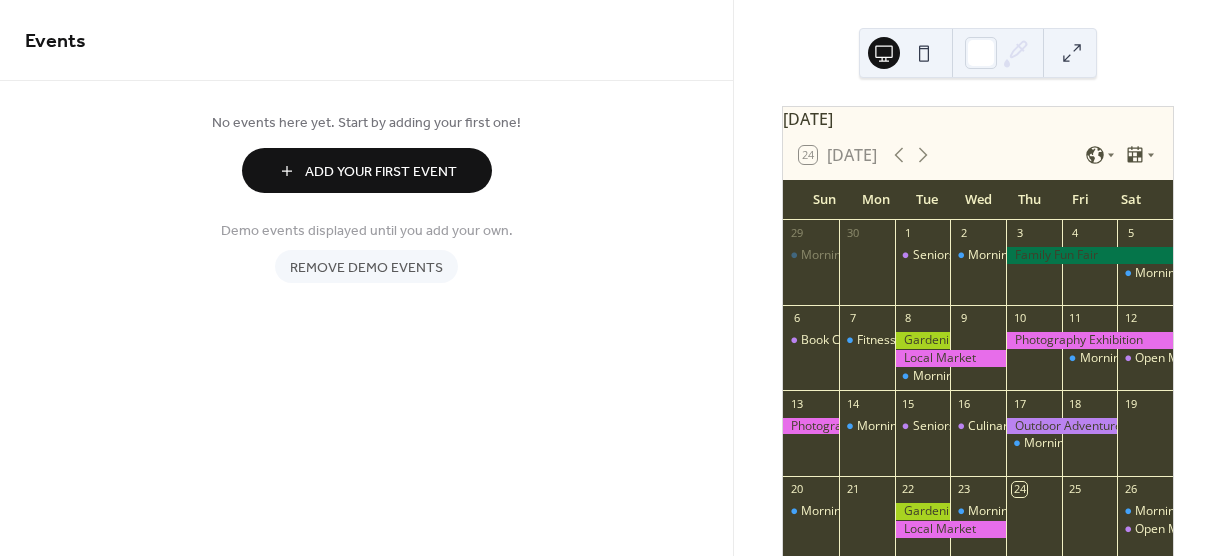 scroll, scrollTop: 0, scrollLeft: 0, axis: both 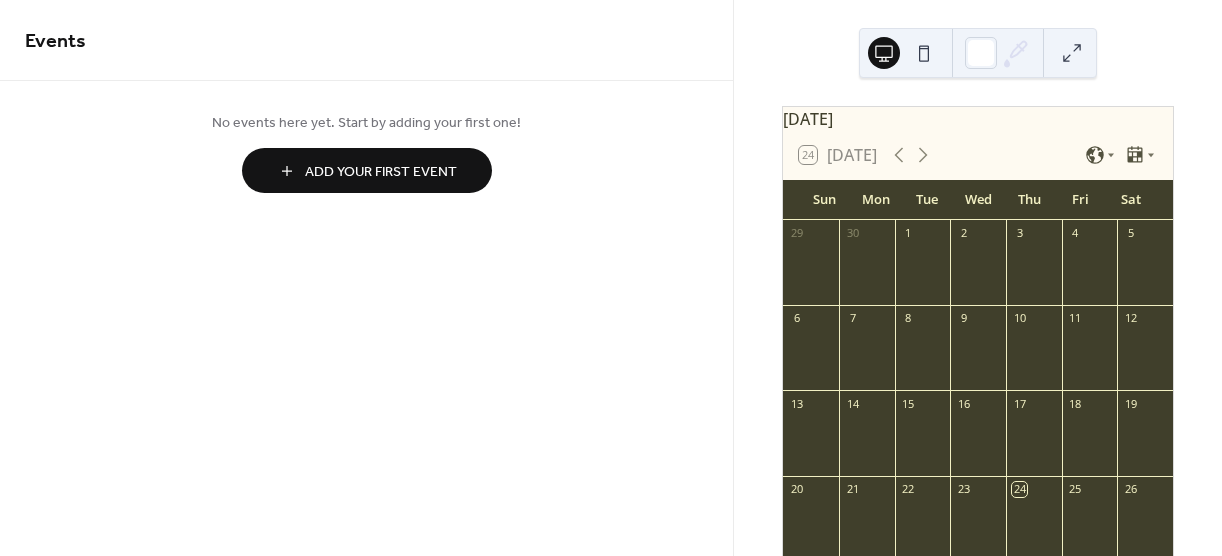 click at bounding box center [924, 53] 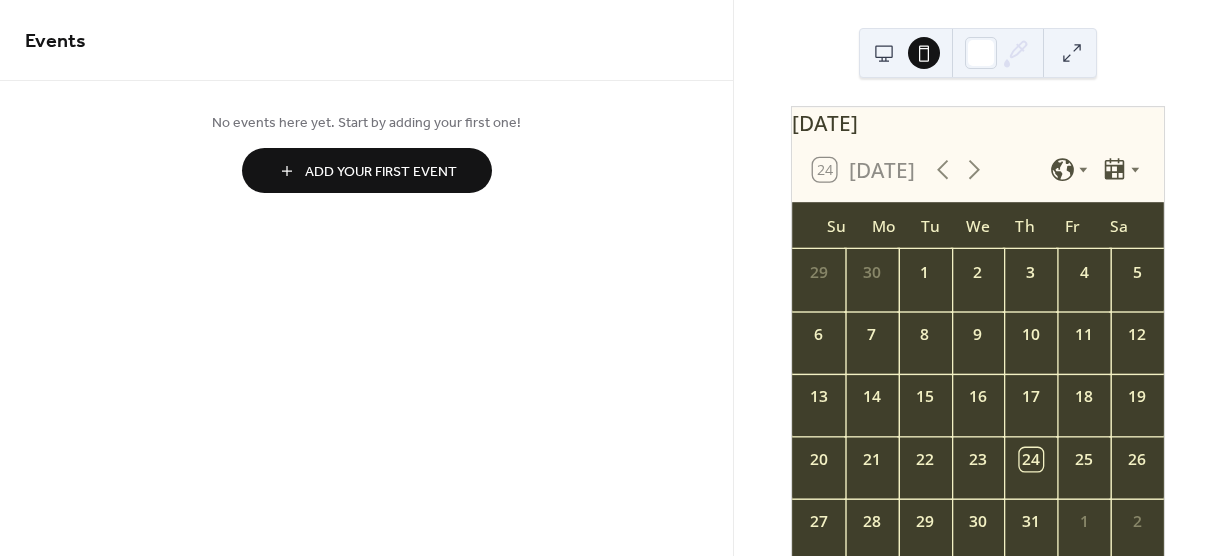 click on "Add Your First Event" at bounding box center [381, 172] 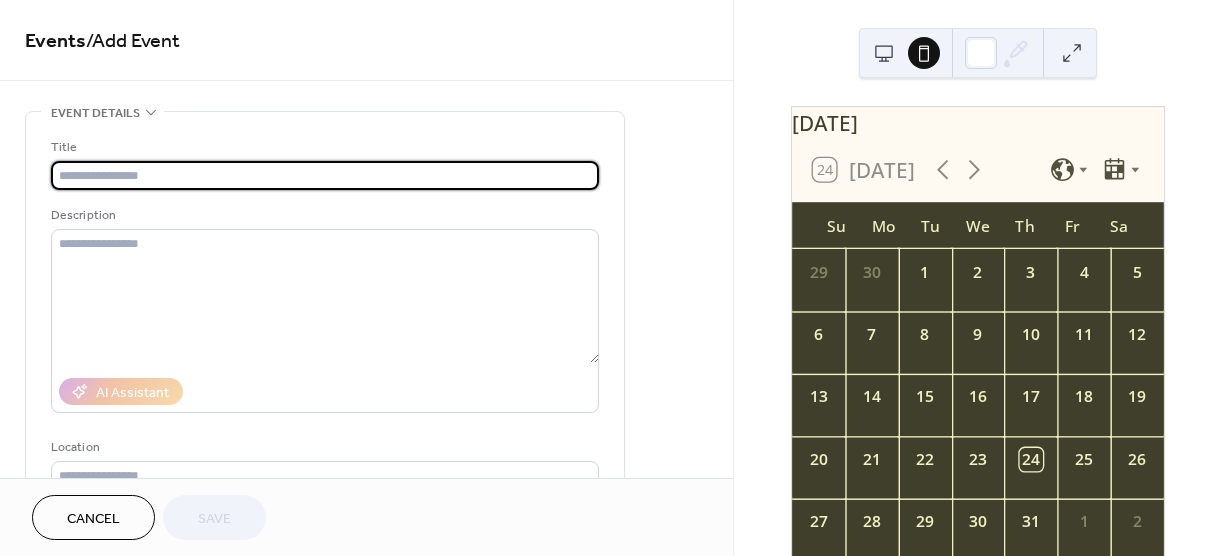 click at bounding box center [325, 175] 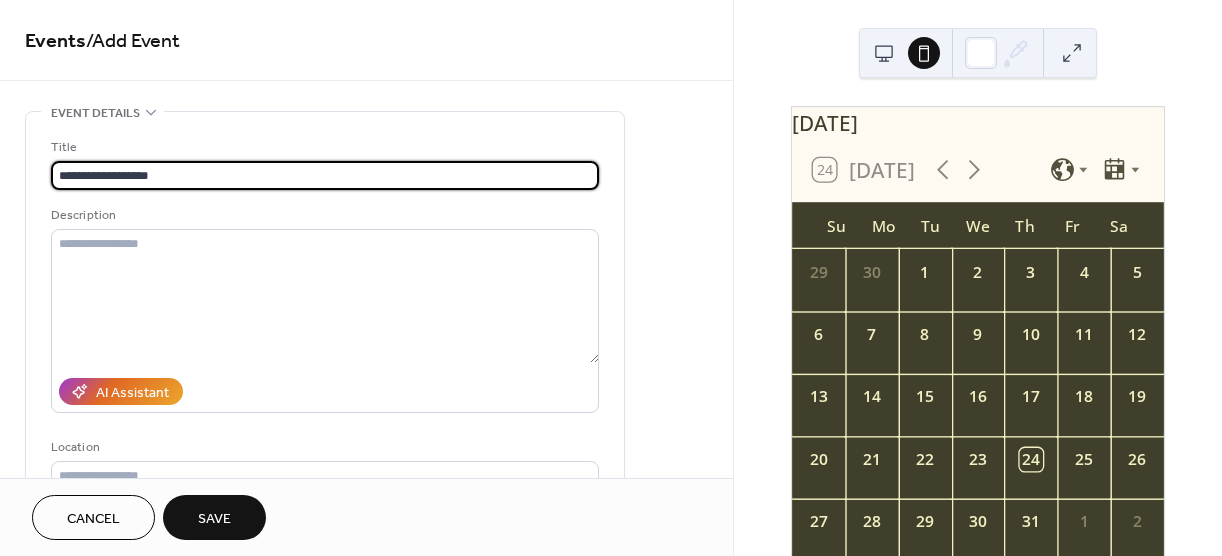 type on "**********" 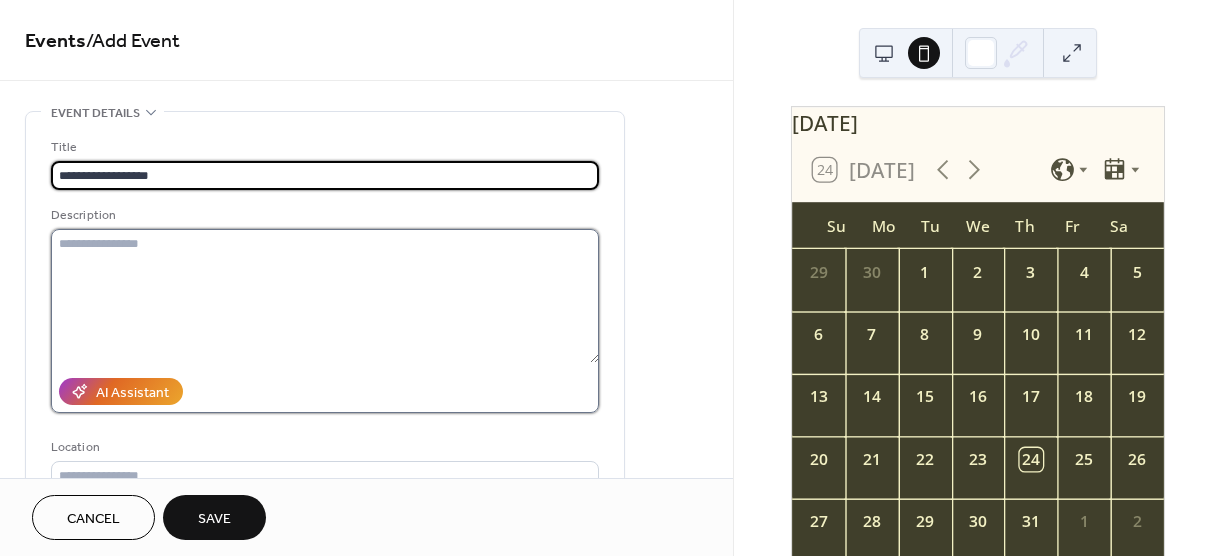 click at bounding box center (325, 296) 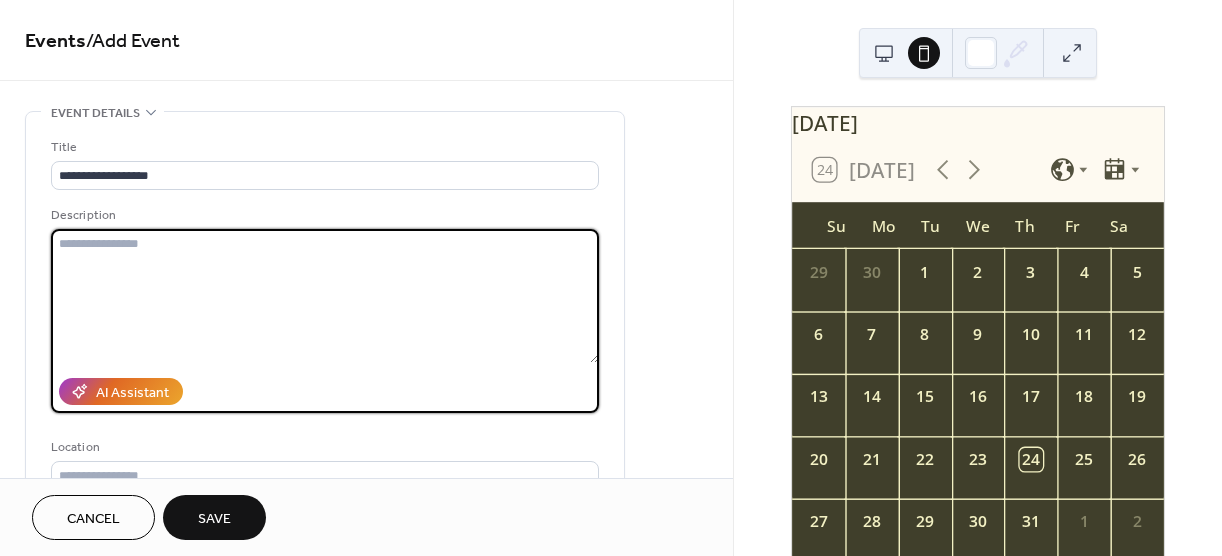 paste on "**********" 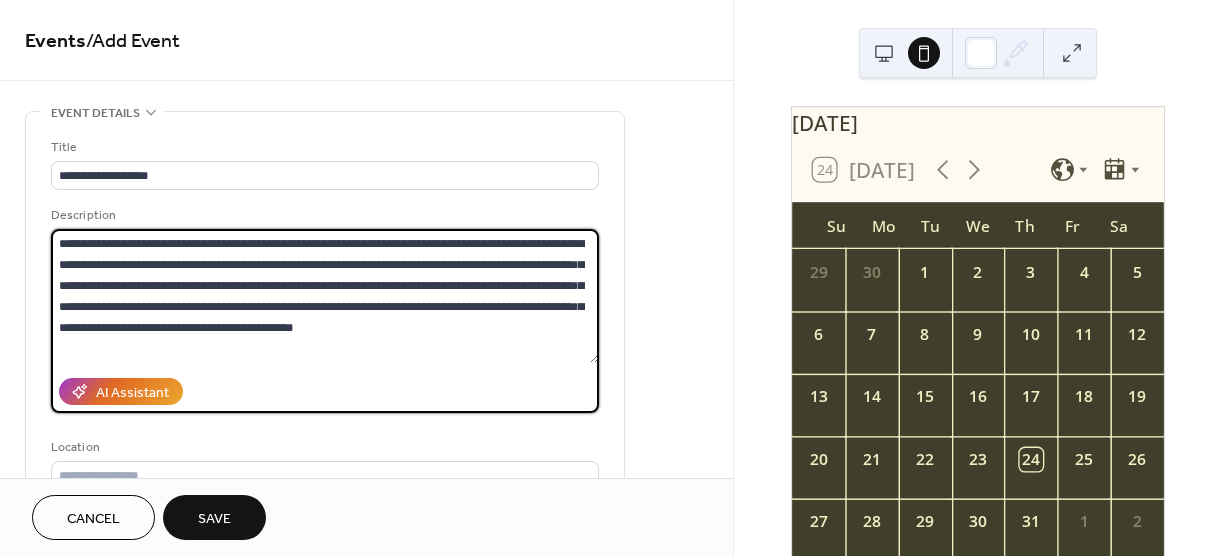 scroll, scrollTop: 417, scrollLeft: 0, axis: vertical 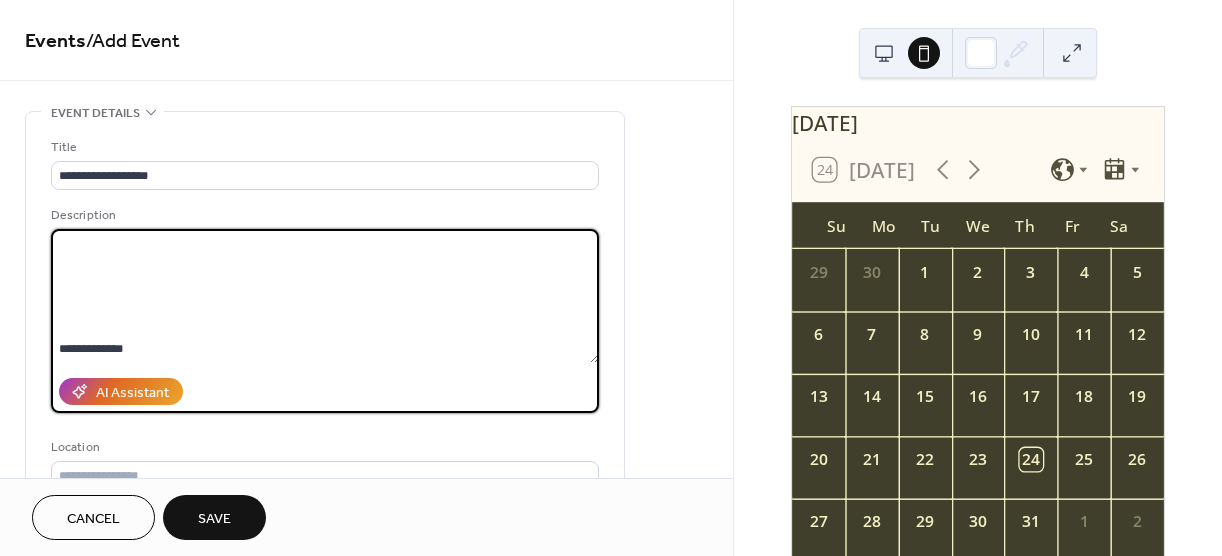 drag, startPoint x: 133, startPoint y: 308, endPoint x: 15, endPoint y: 300, distance: 118.270874 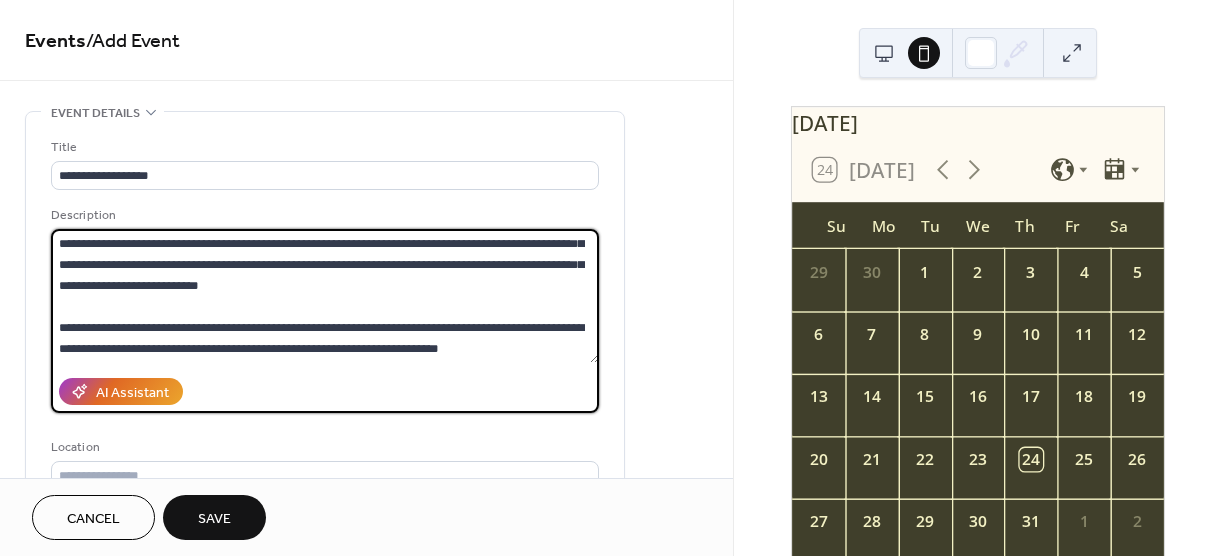 click on "**********" at bounding box center (325, 296) 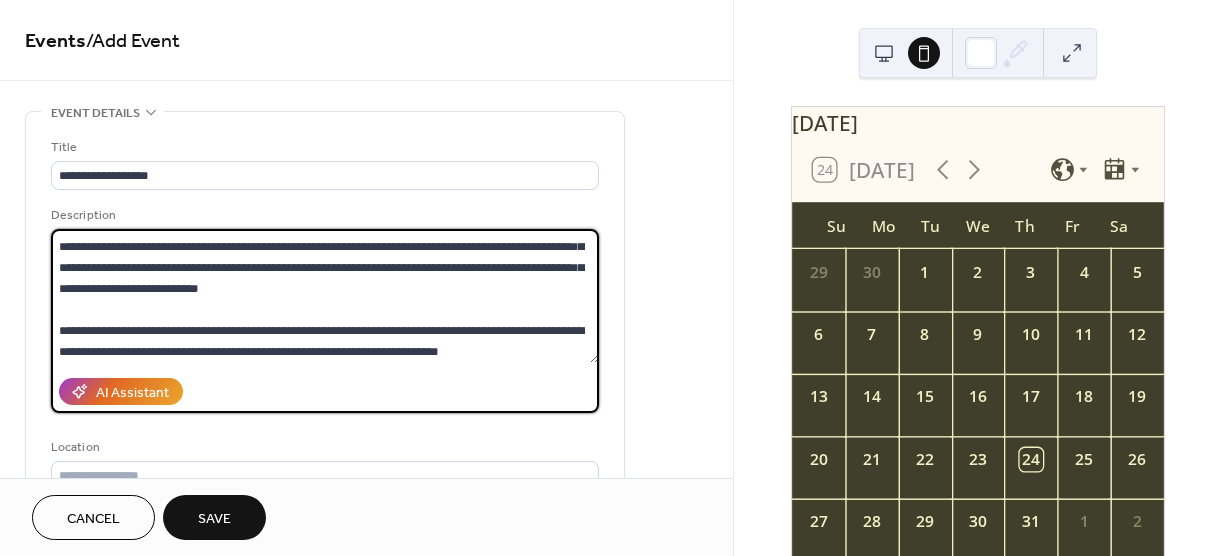 scroll, scrollTop: 165, scrollLeft: 0, axis: vertical 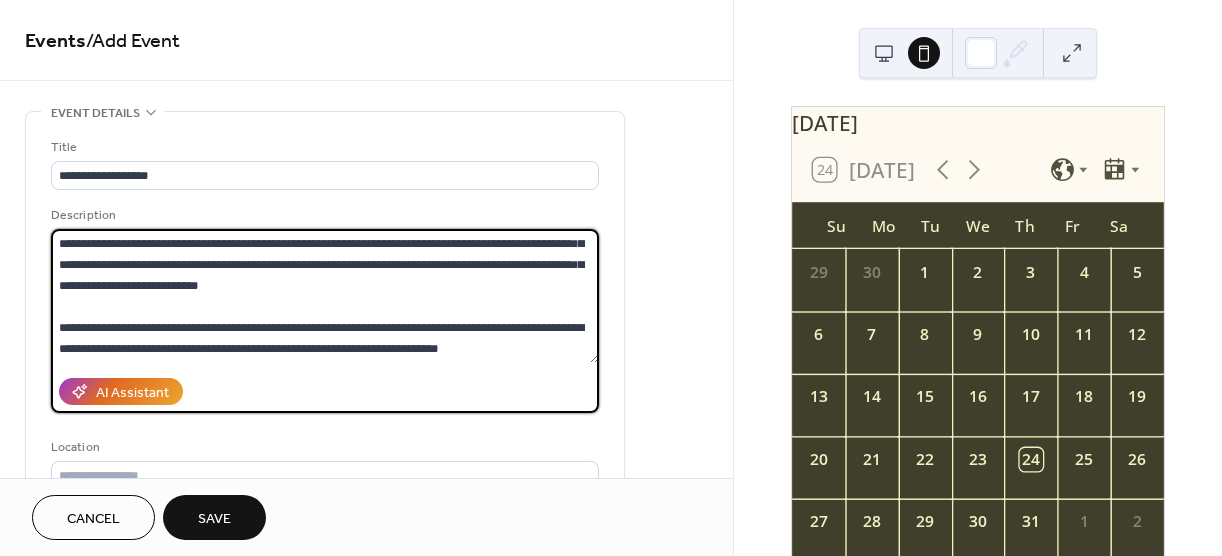 drag, startPoint x: 59, startPoint y: 328, endPoint x: 373, endPoint y: 365, distance: 316.17242 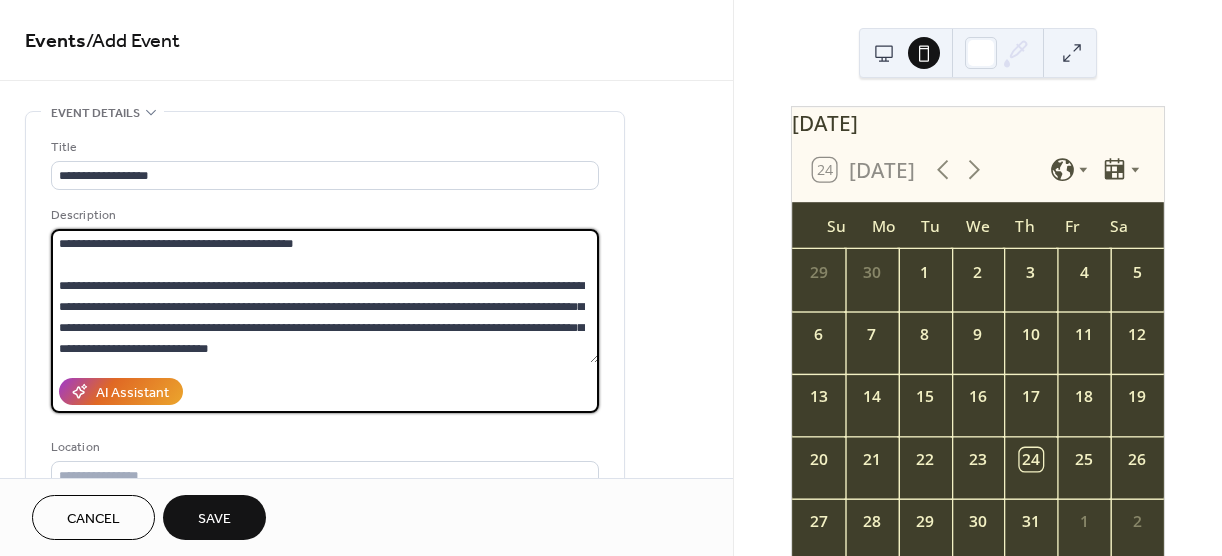 scroll, scrollTop: 147, scrollLeft: 0, axis: vertical 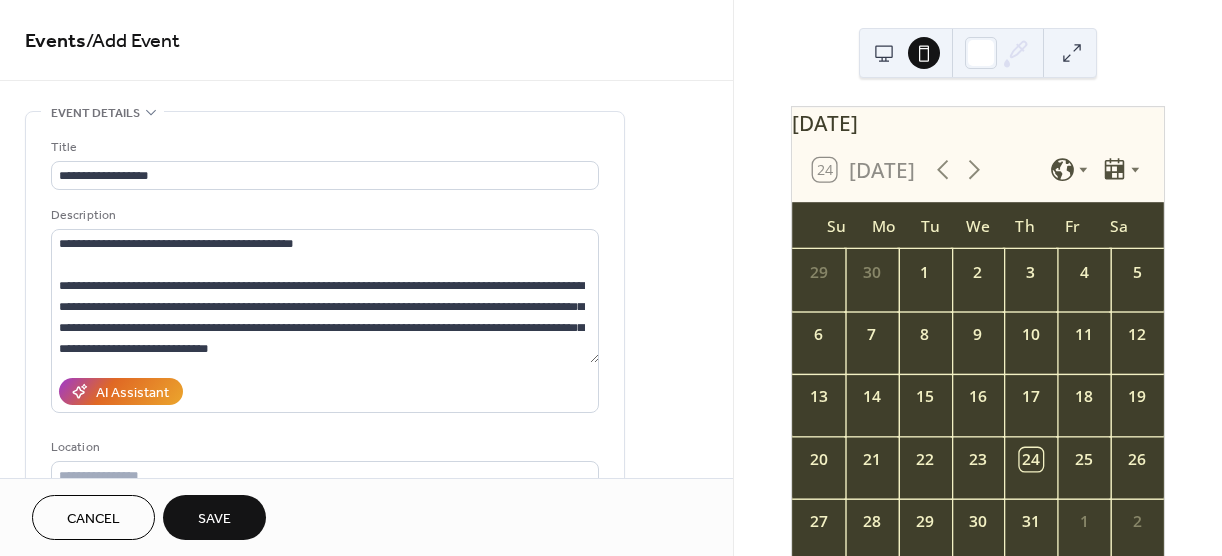 click on "Save" at bounding box center (214, 519) 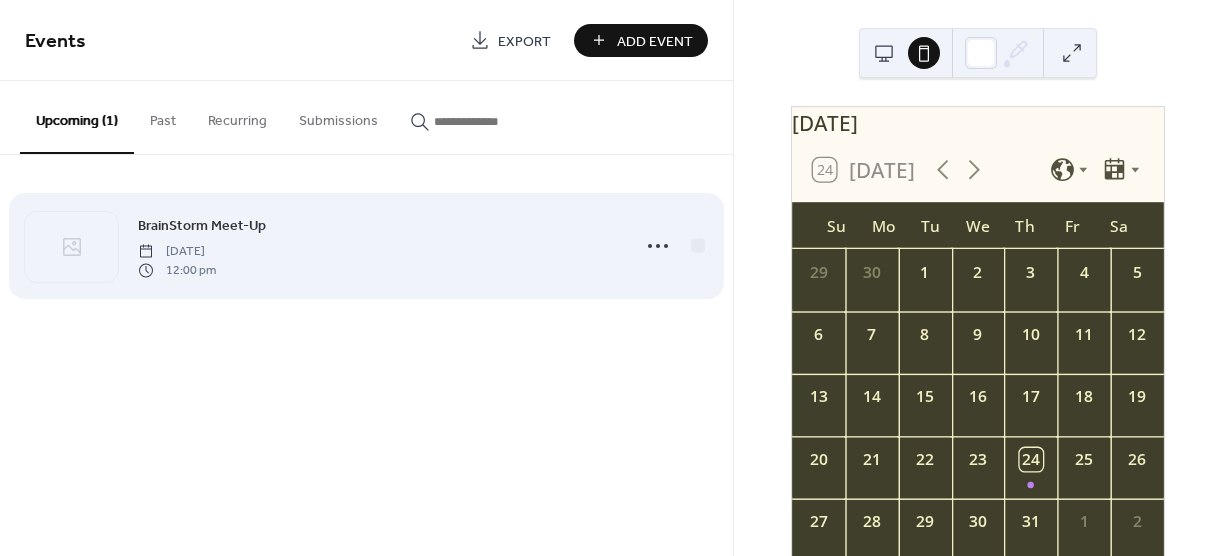 click on "BrainStorm Meet-Up" at bounding box center (202, 226) 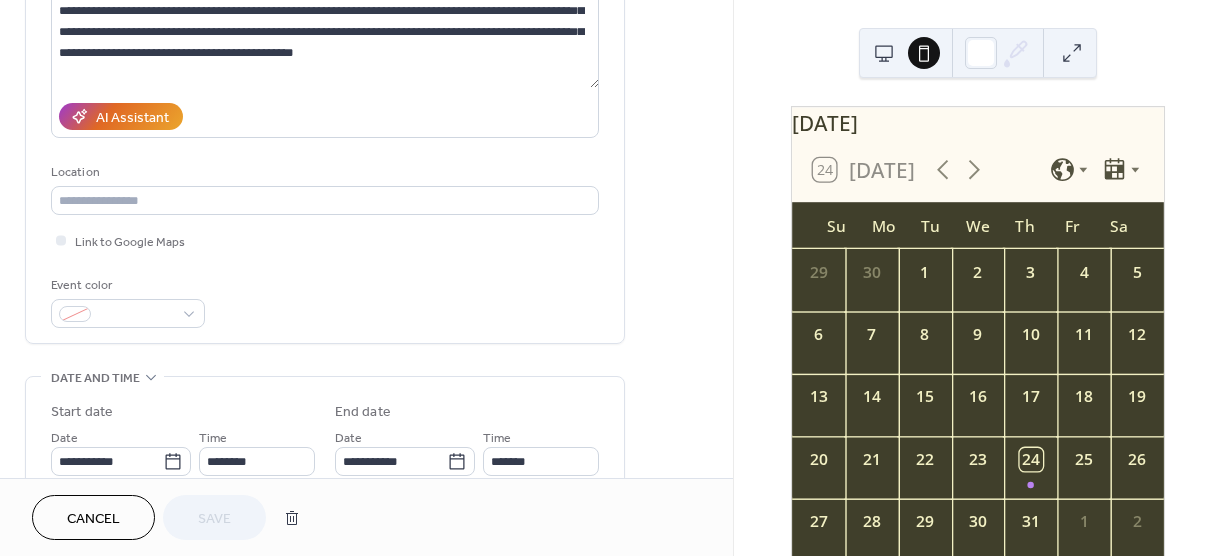 scroll, scrollTop: 281, scrollLeft: 0, axis: vertical 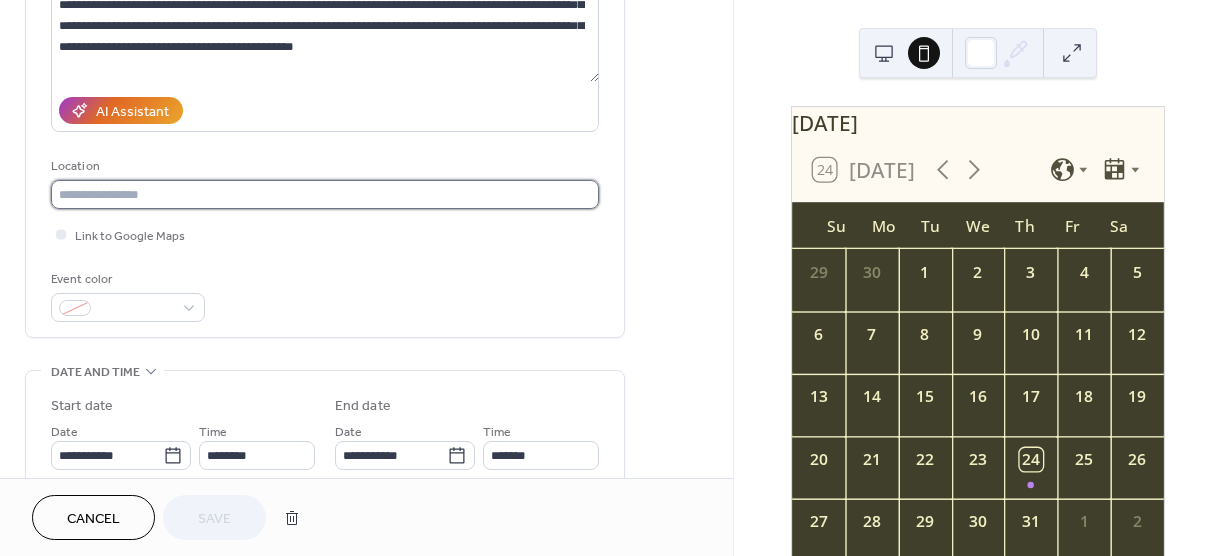 click at bounding box center [325, 194] 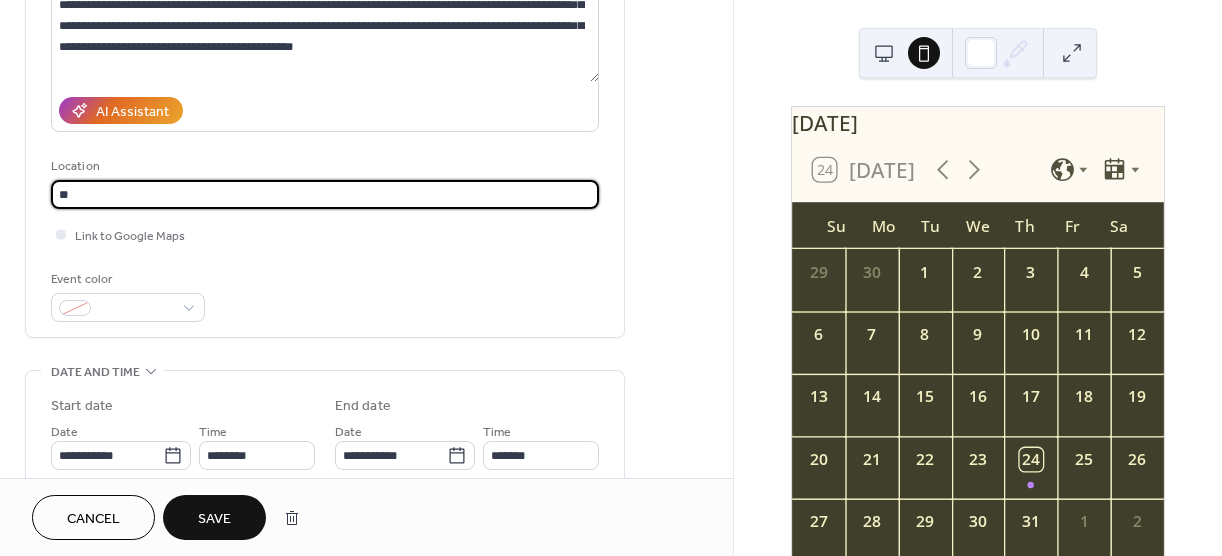 type on "*" 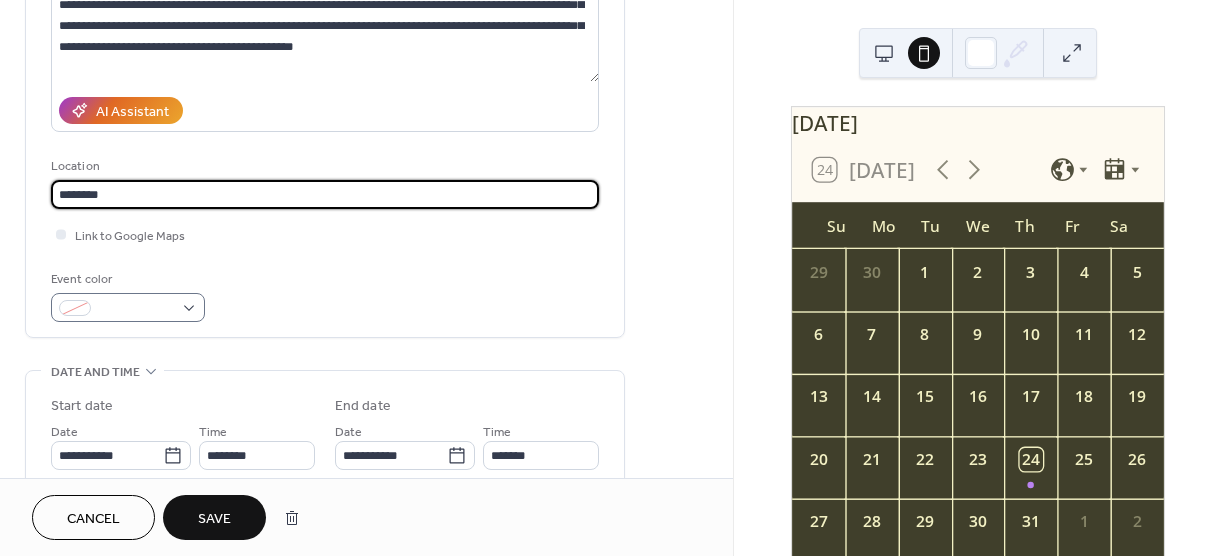 type on "********" 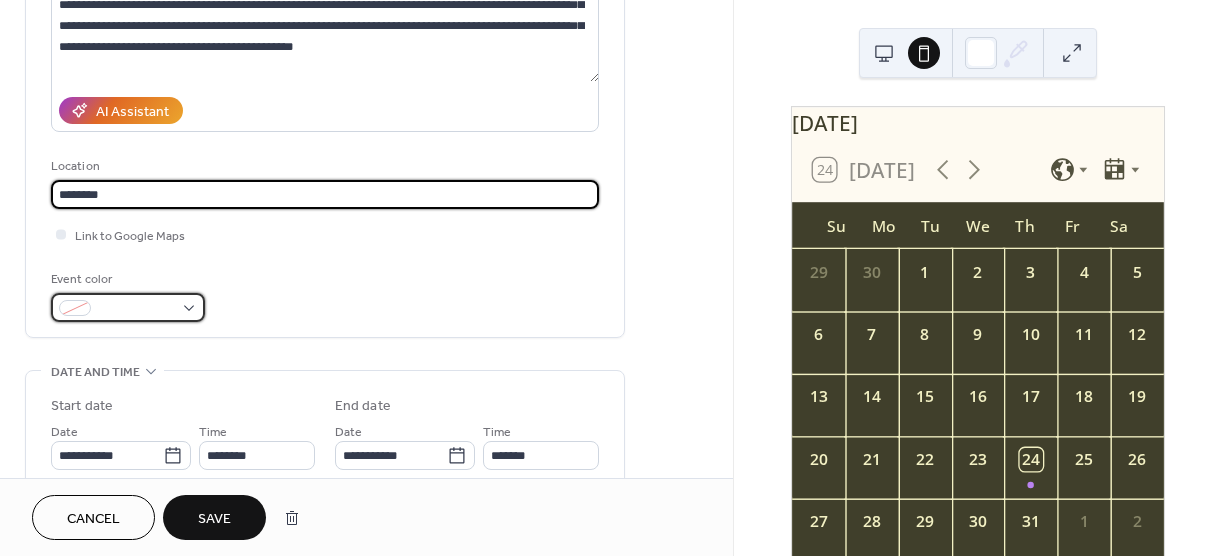 click at bounding box center [128, 307] 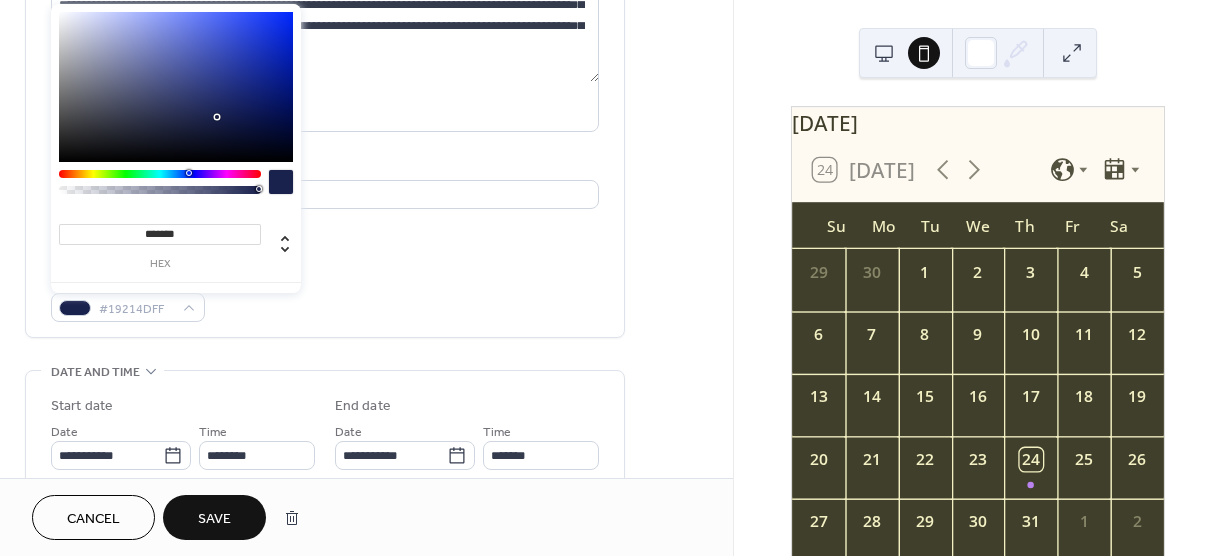 click at bounding box center [160, 174] 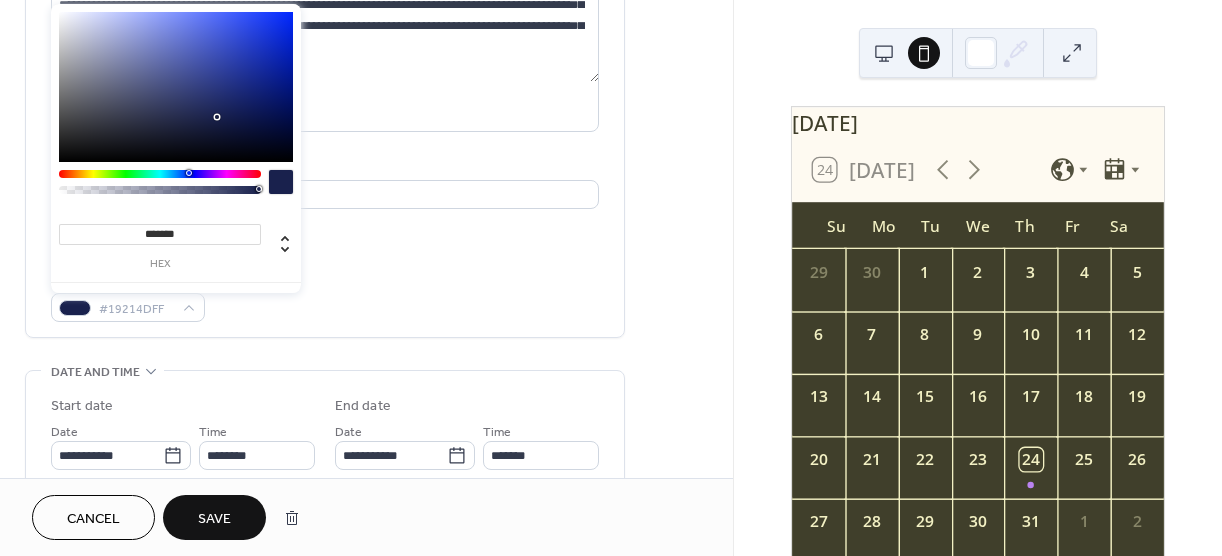 type on "*******" 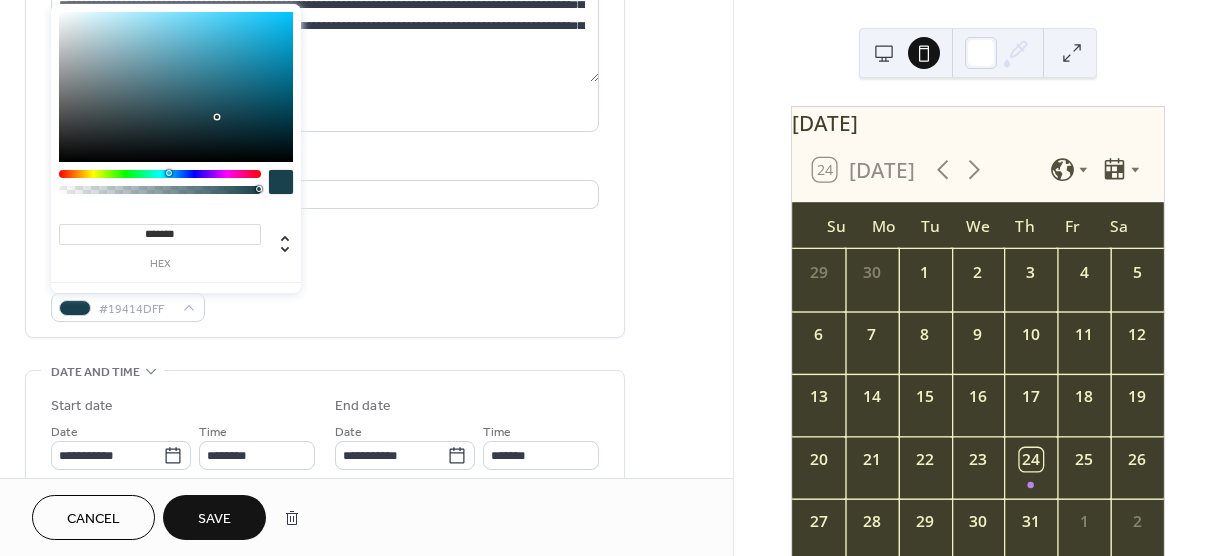click at bounding box center (160, 174) 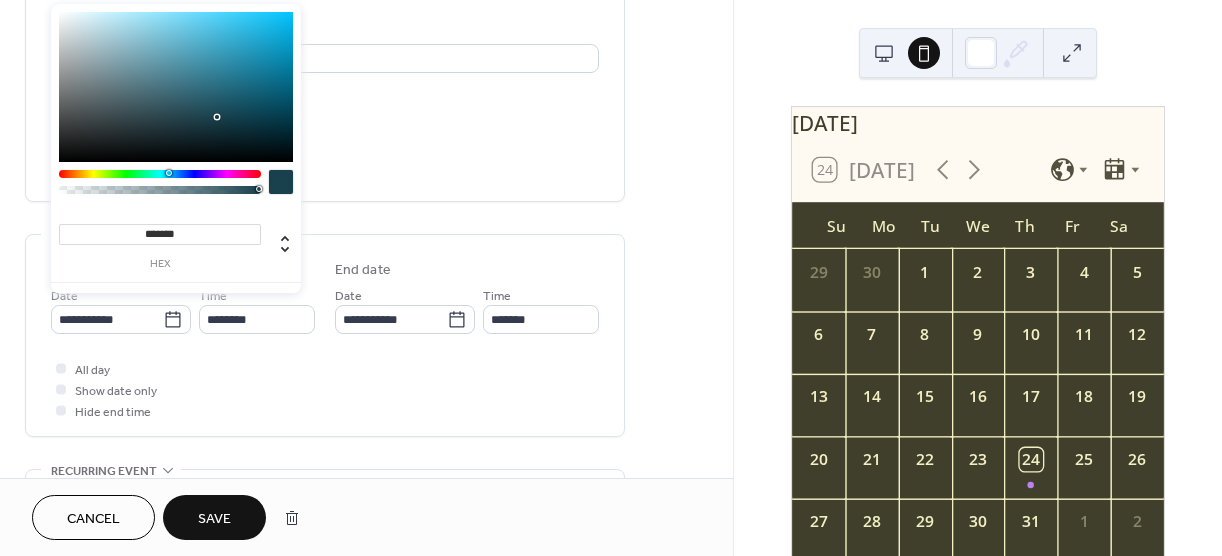 scroll, scrollTop: 423, scrollLeft: 0, axis: vertical 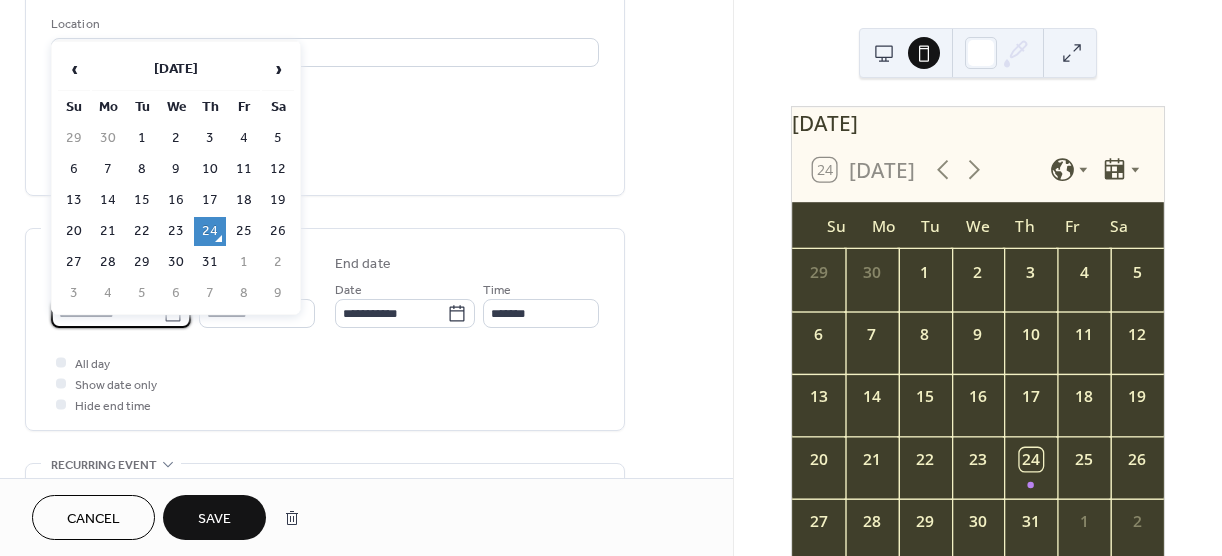 drag, startPoint x: 70, startPoint y: 310, endPoint x: 56, endPoint y: 311, distance: 14.035668 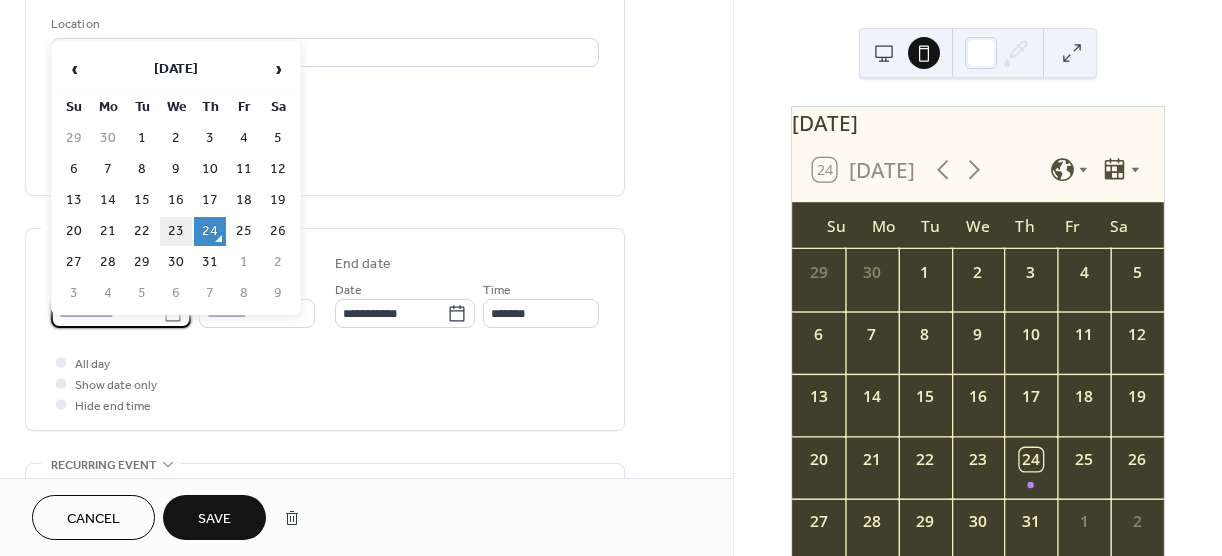 click on "23" at bounding box center [176, 231] 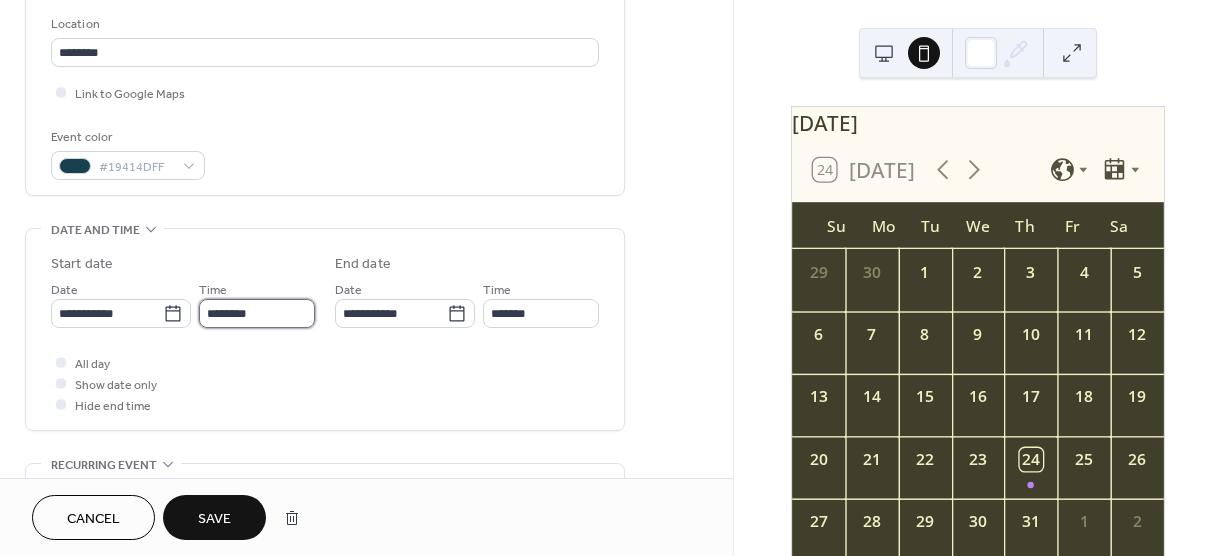 click on "********" at bounding box center [257, 313] 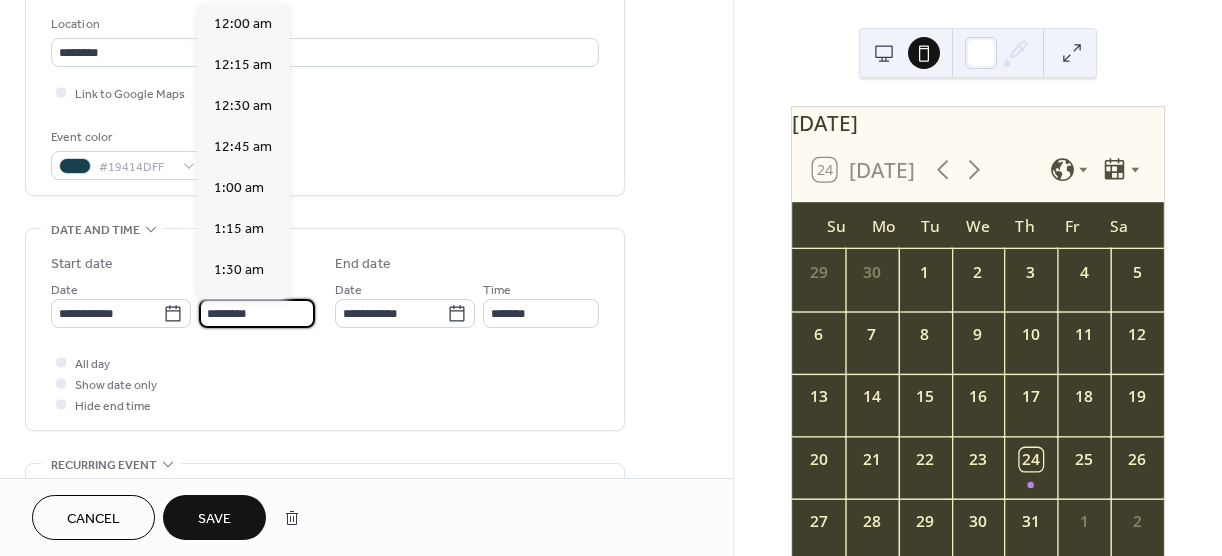 scroll, scrollTop: 1968, scrollLeft: 0, axis: vertical 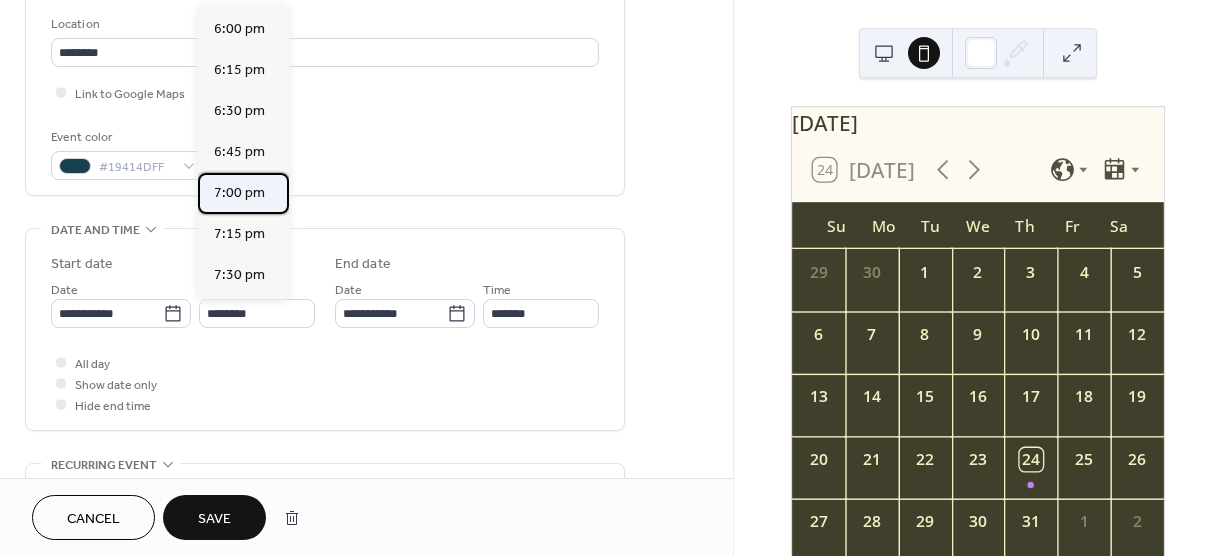 click on "7:00 pm" at bounding box center [239, 193] 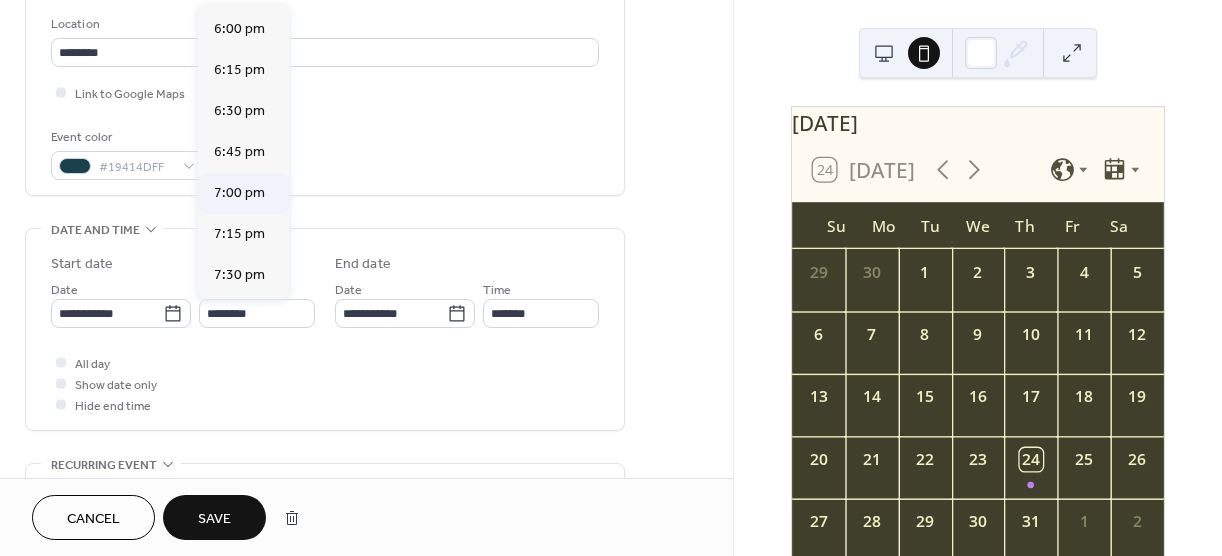 type on "*******" 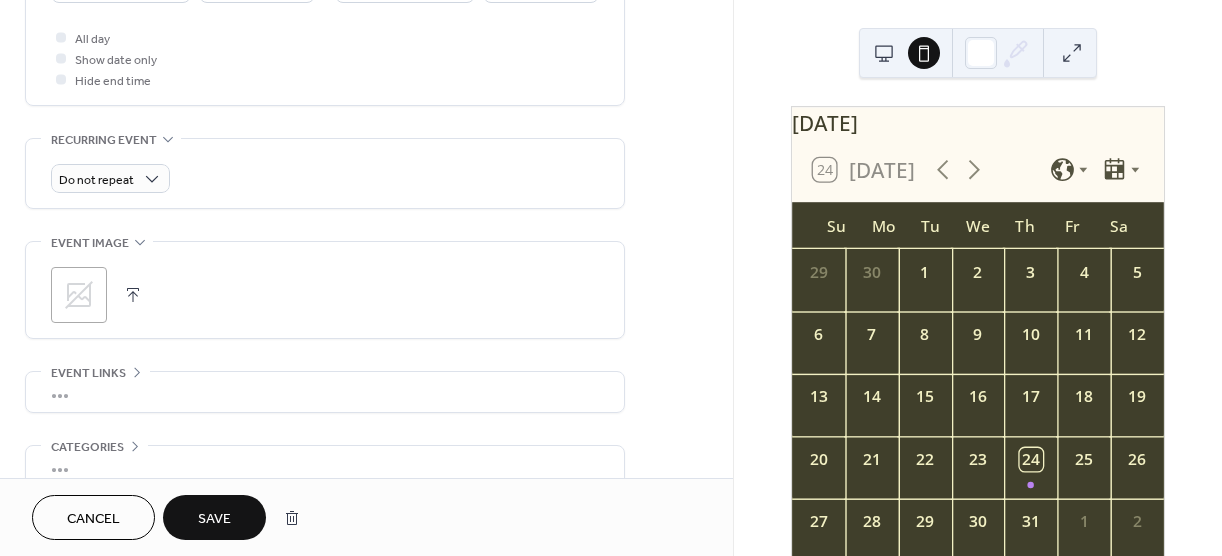scroll, scrollTop: 768, scrollLeft: 0, axis: vertical 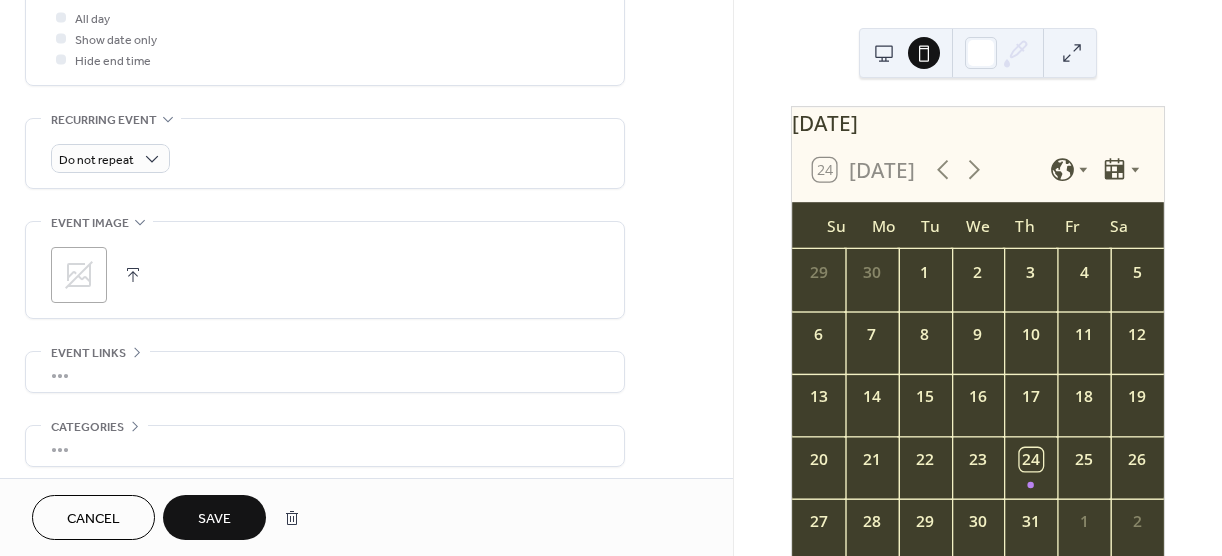 click on "Save" at bounding box center [214, 519] 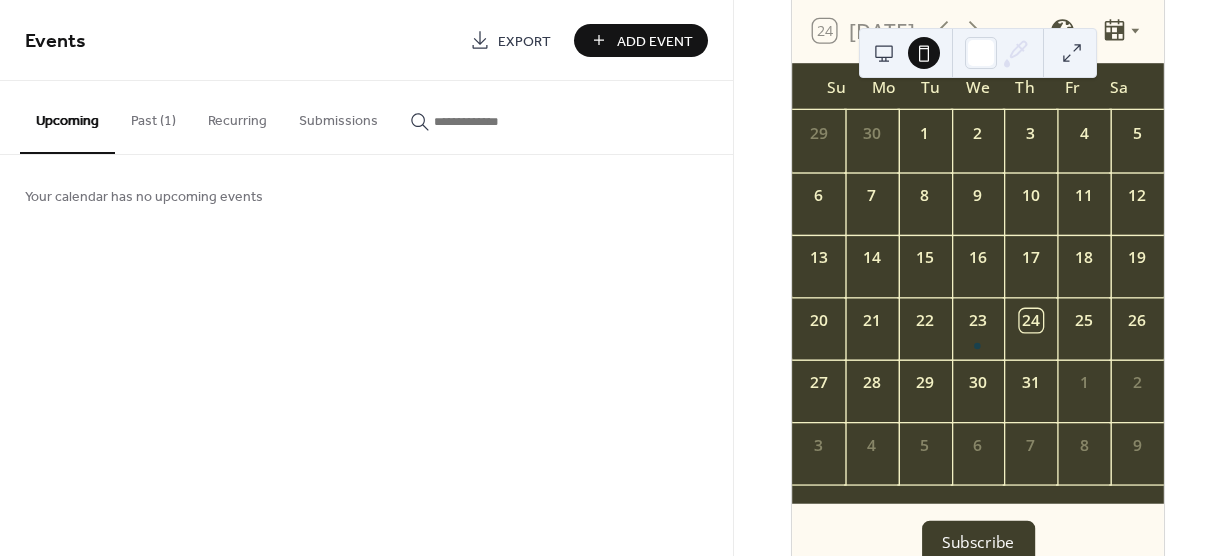 scroll, scrollTop: 146, scrollLeft: 0, axis: vertical 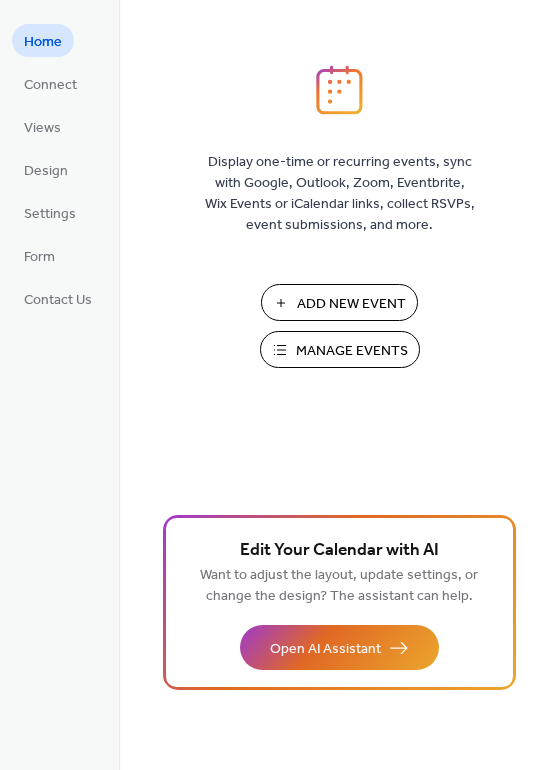 click on "Add New Event" at bounding box center (351, 304) 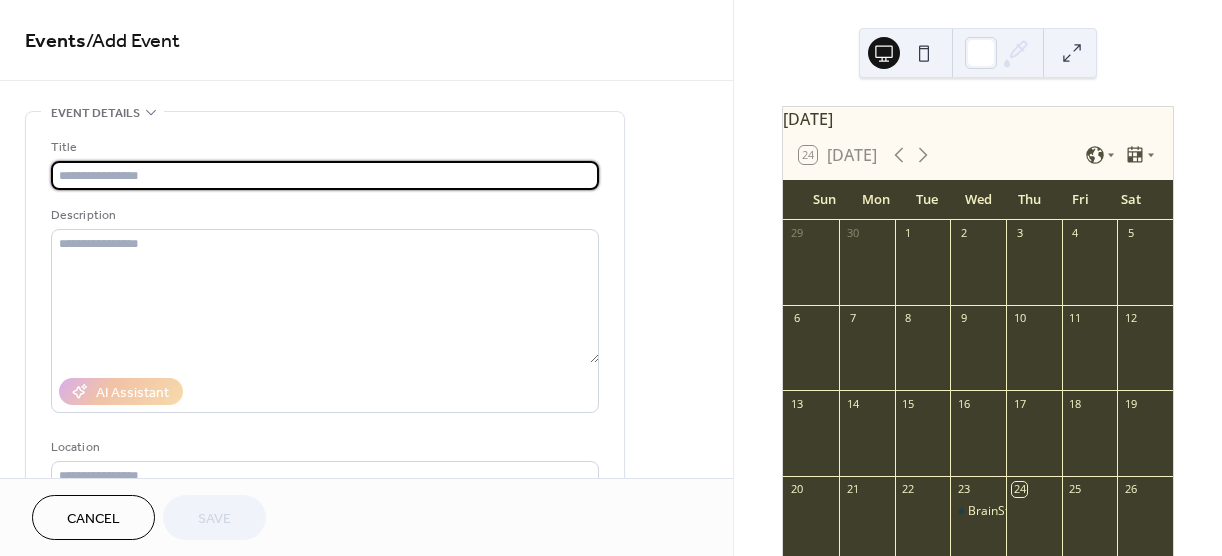 scroll, scrollTop: 0, scrollLeft: 0, axis: both 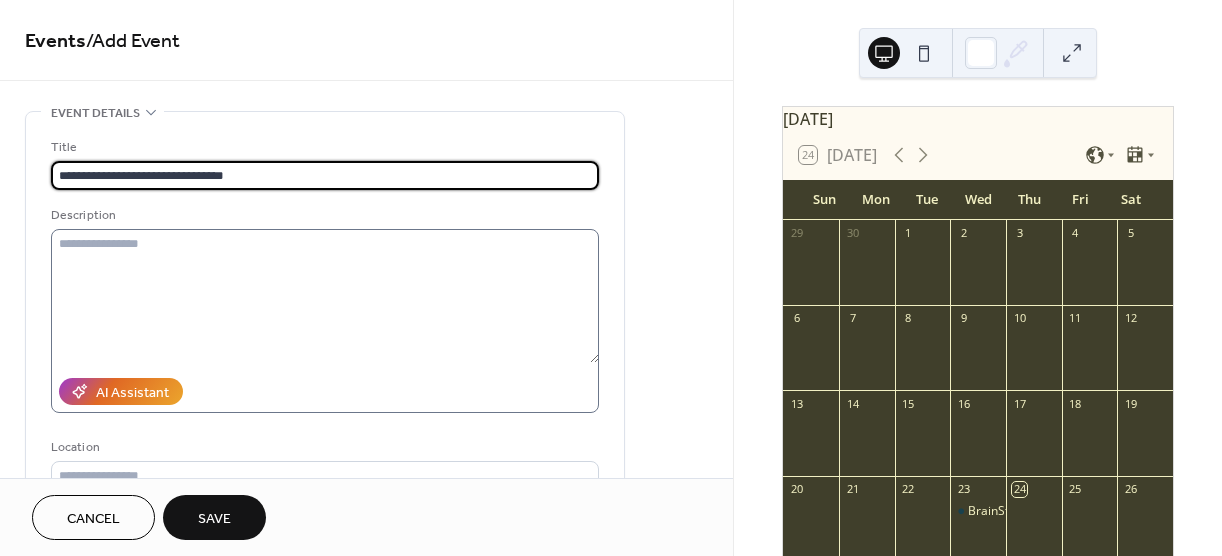 type on "**********" 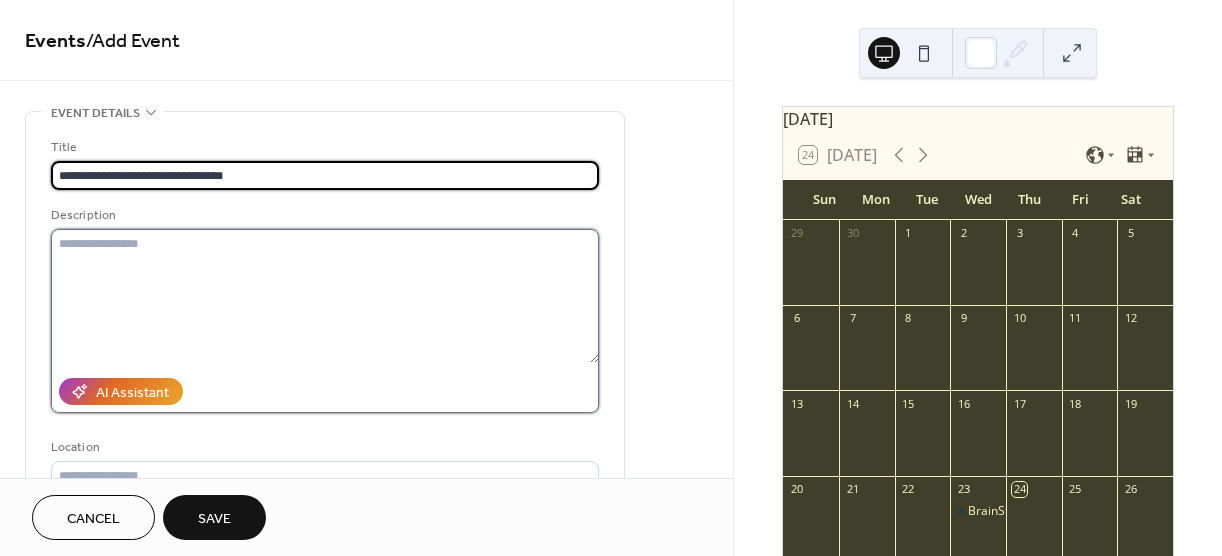 click at bounding box center [325, 296] 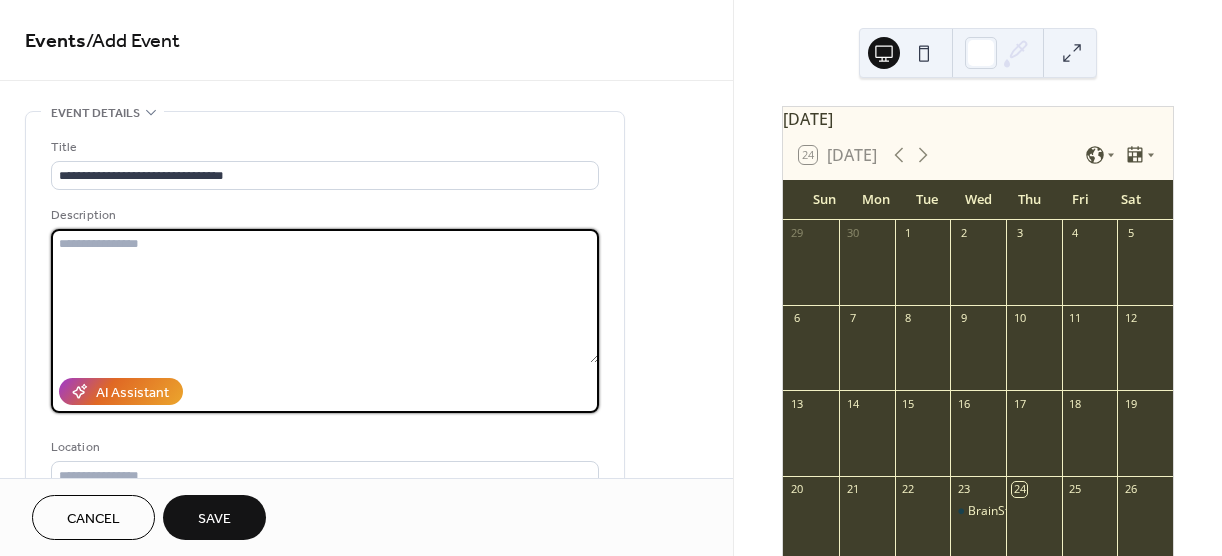 click at bounding box center (325, 296) 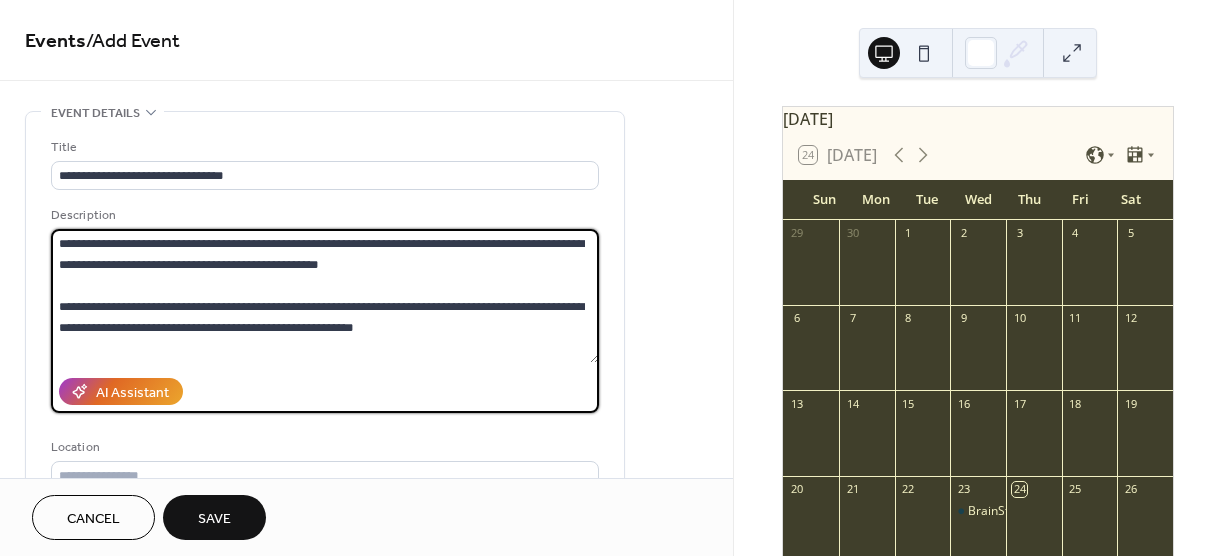scroll, scrollTop: 81, scrollLeft: 0, axis: vertical 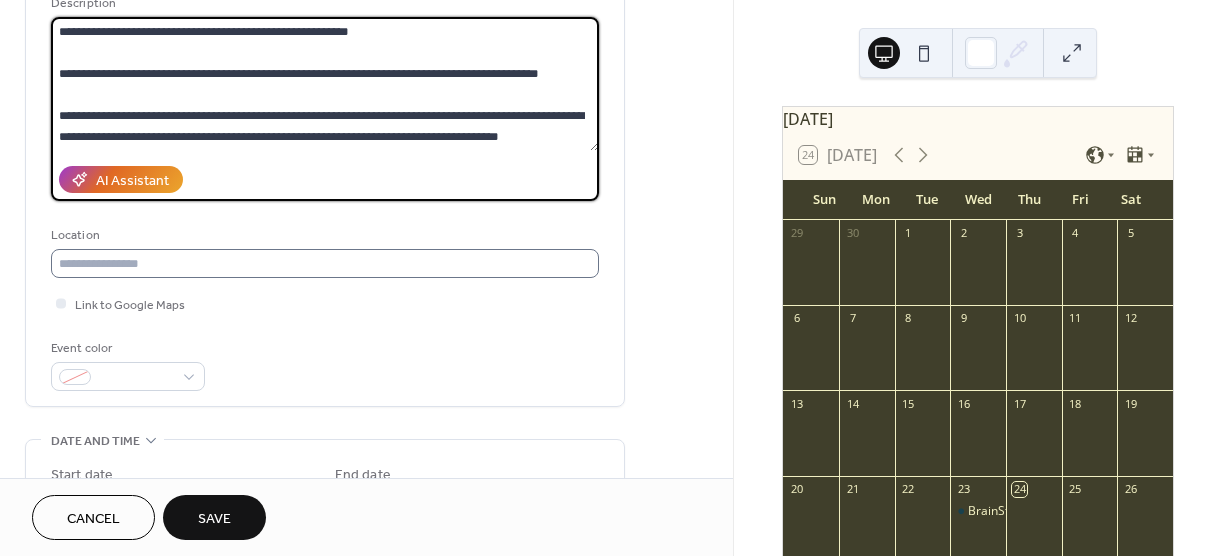 type on "**********" 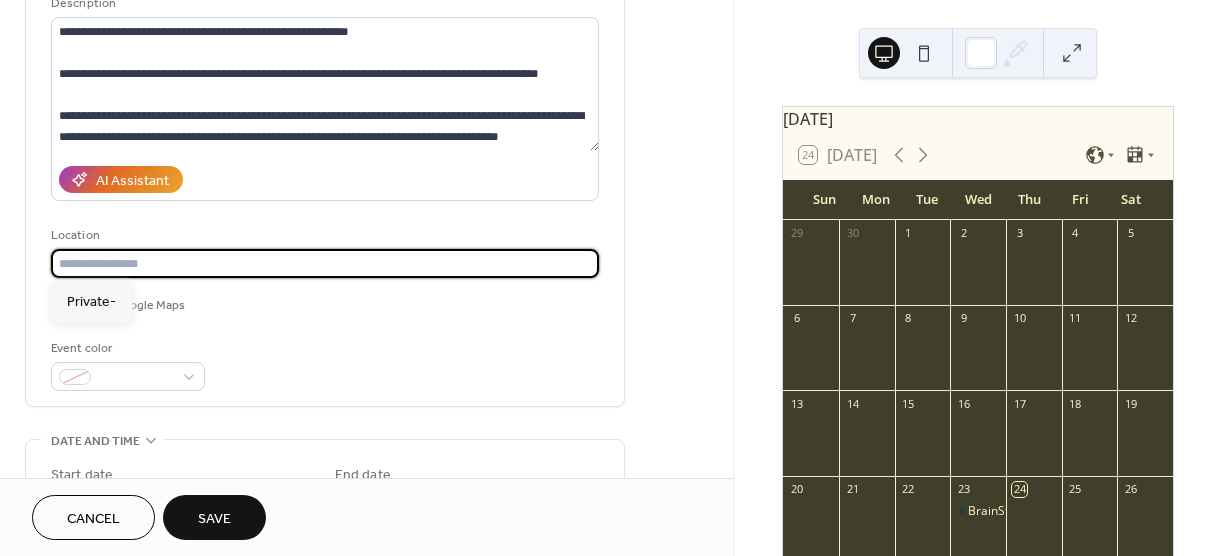 click at bounding box center (325, 263) 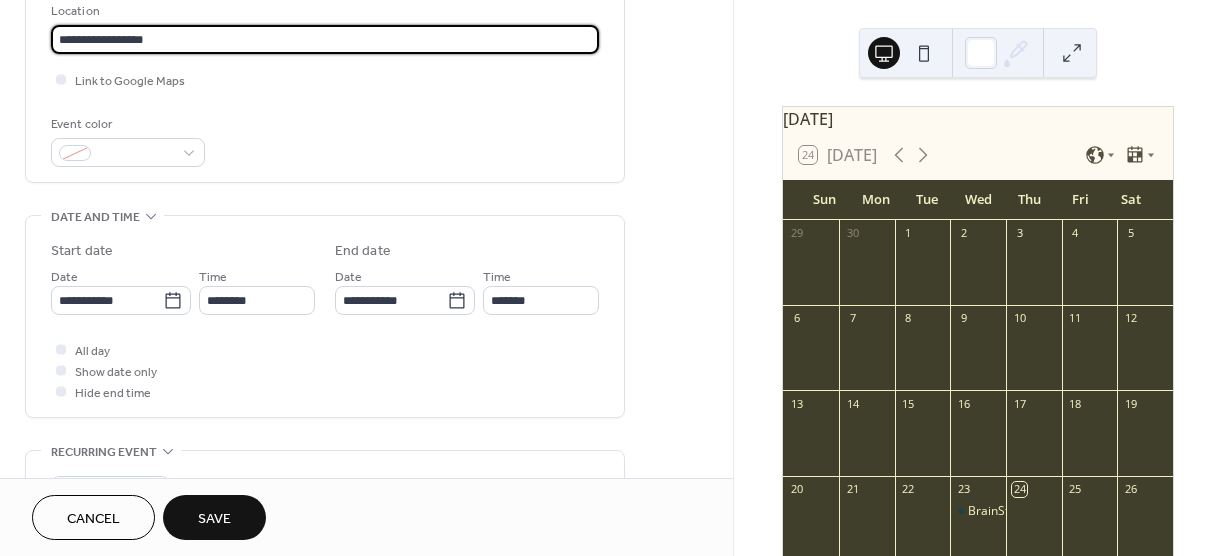 scroll, scrollTop: 442, scrollLeft: 0, axis: vertical 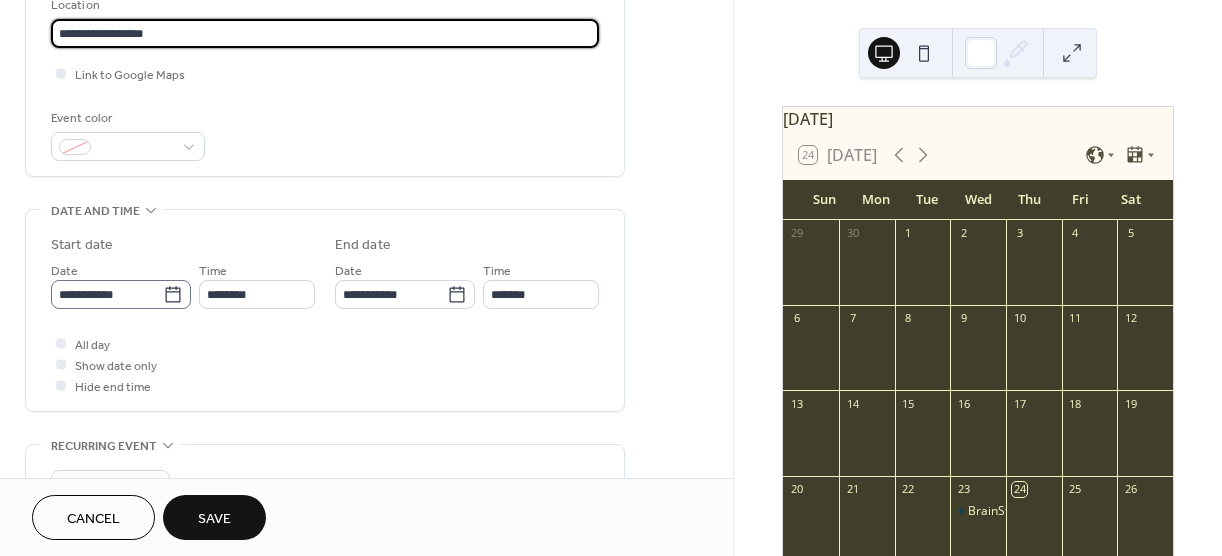 type on "**********" 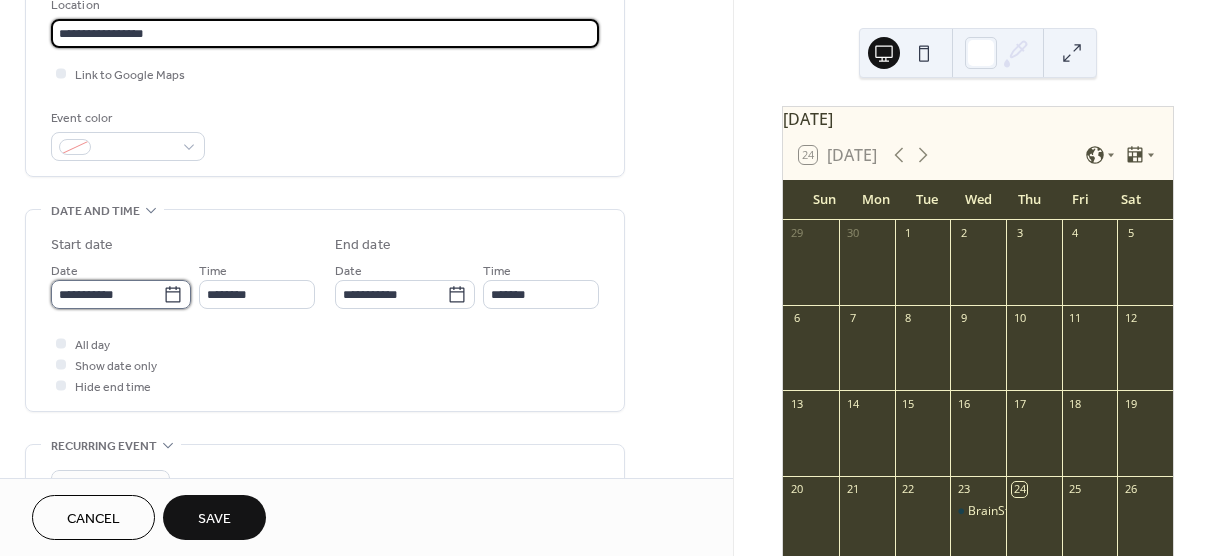 click on "**********" at bounding box center [611, 278] 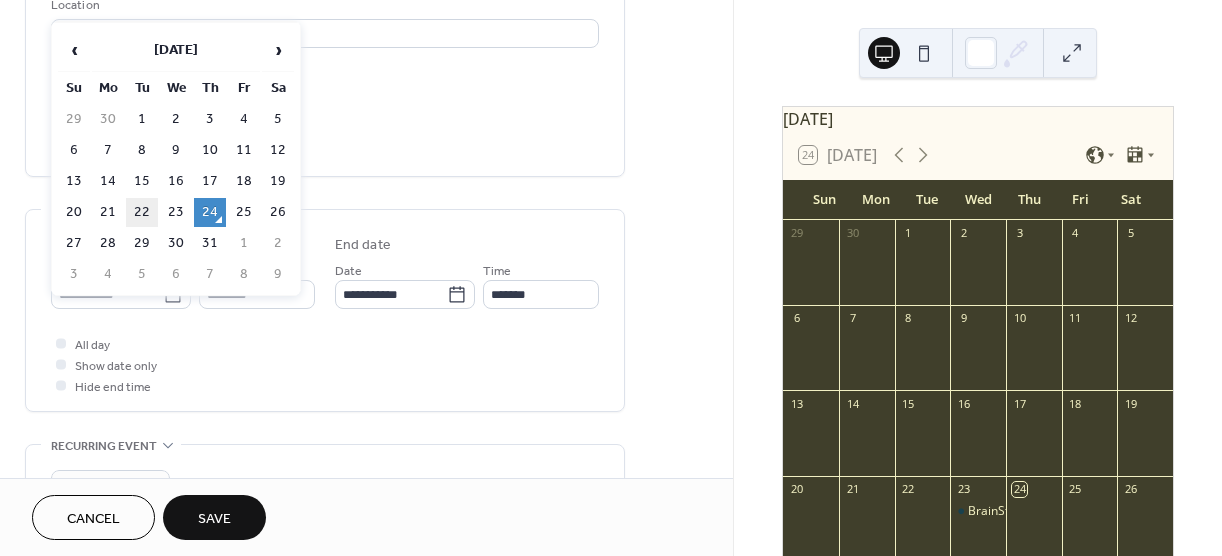 click on "22" at bounding box center (142, 212) 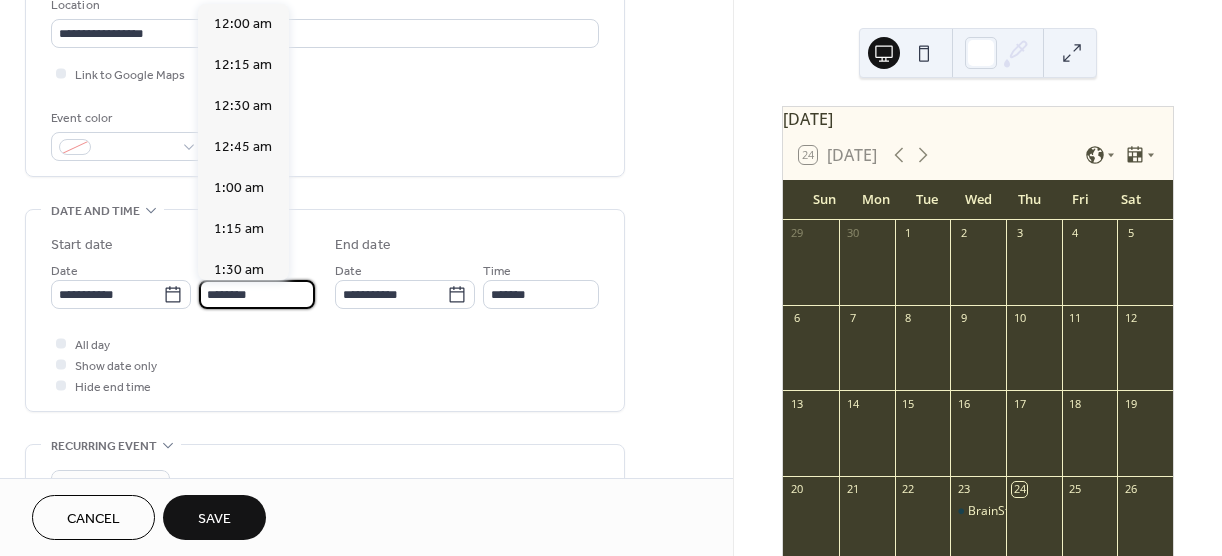 click on "********" at bounding box center [257, 294] 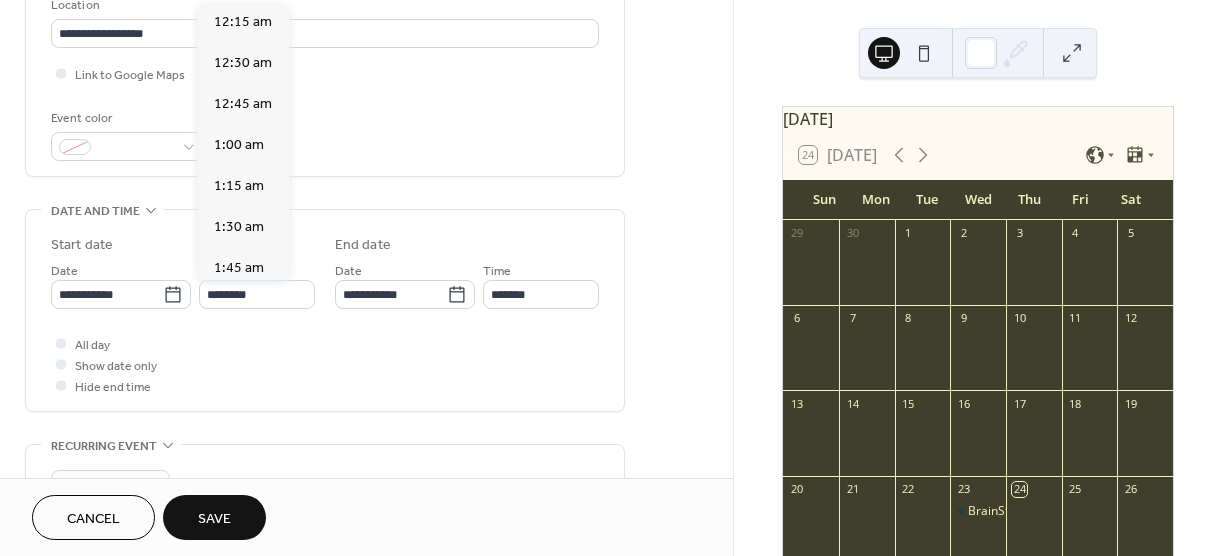 scroll, scrollTop: 0, scrollLeft: 0, axis: both 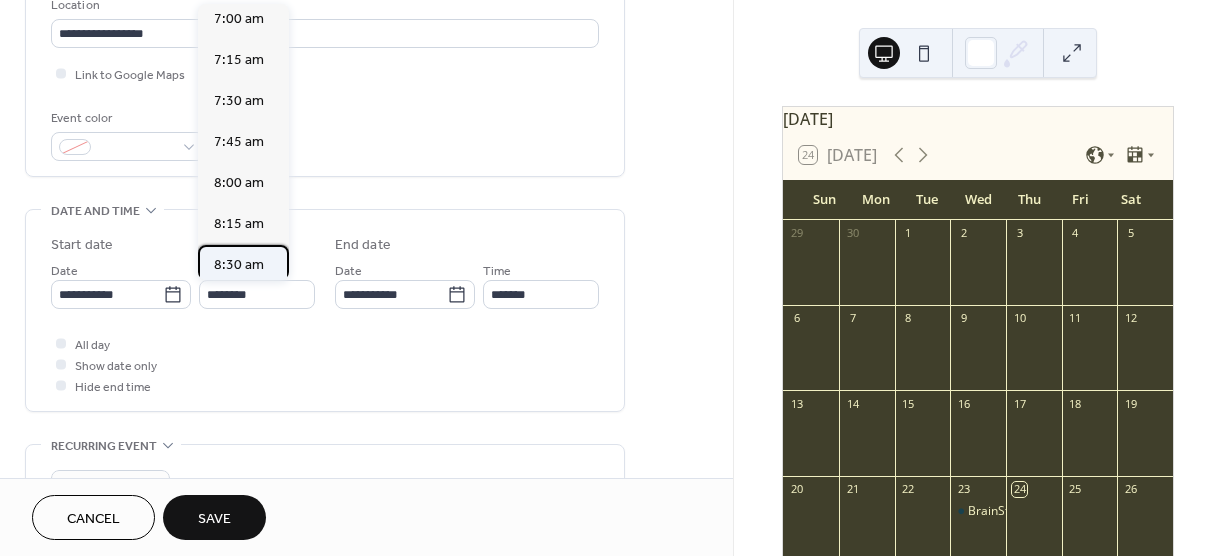 click on "8:30 am" at bounding box center (239, 265) 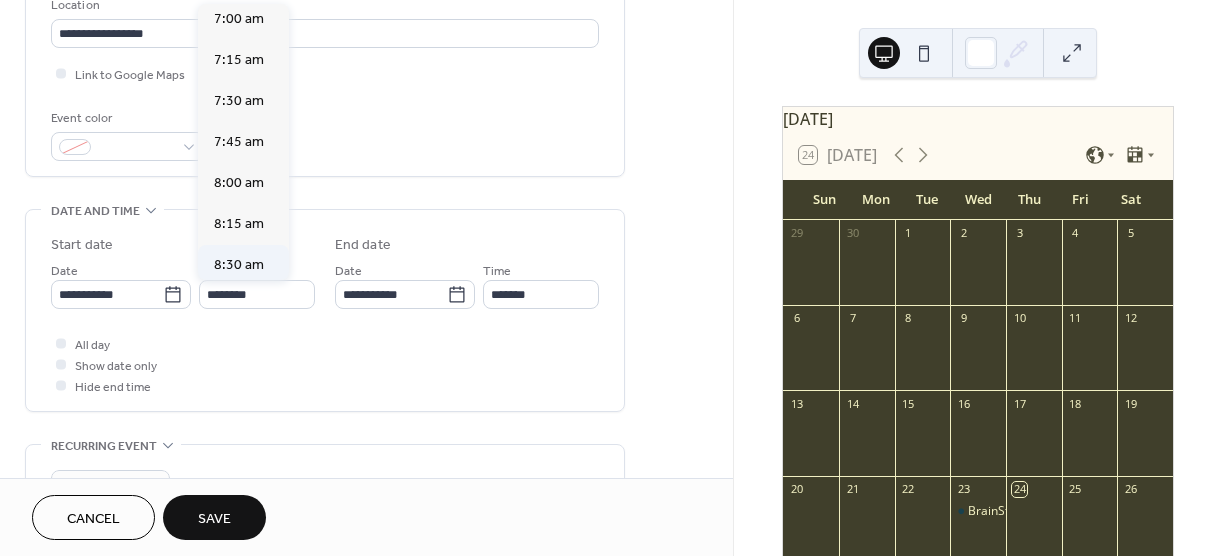 type on "*******" 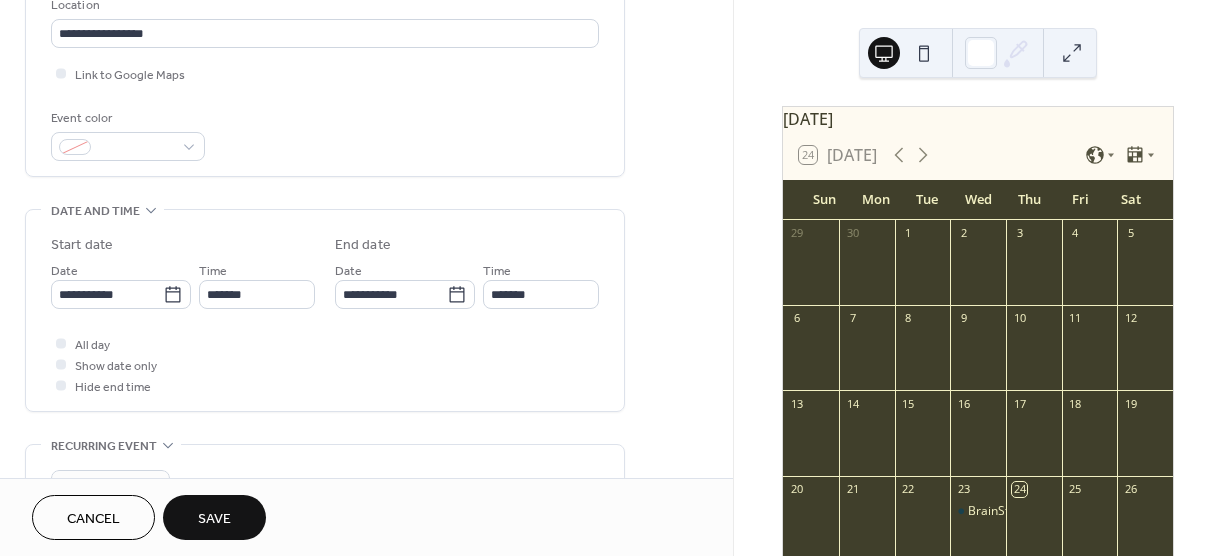 click on "Save" at bounding box center [214, 519] 